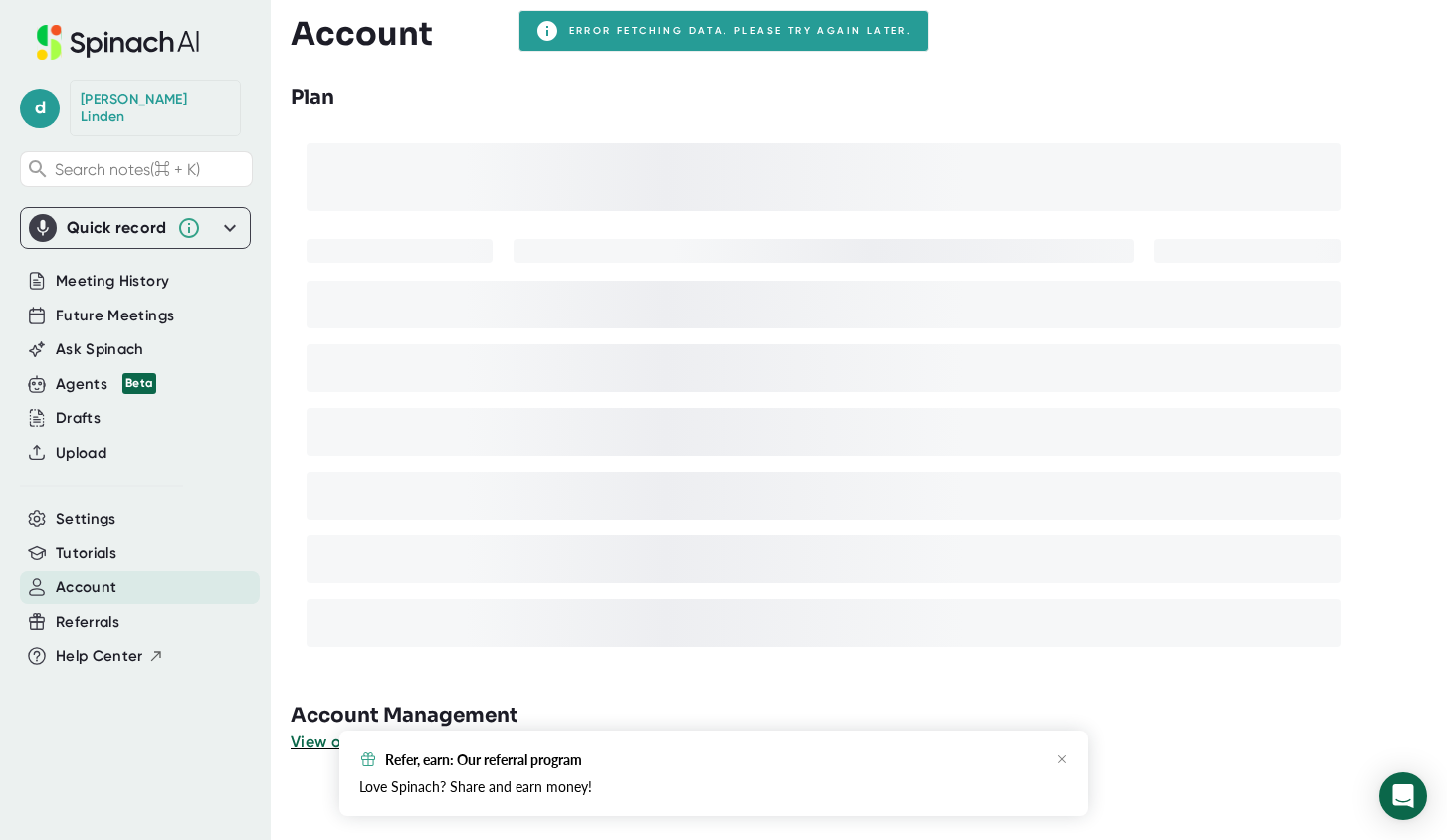 scroll, scrollTop: 0, scrollLeft: 0, axis: both 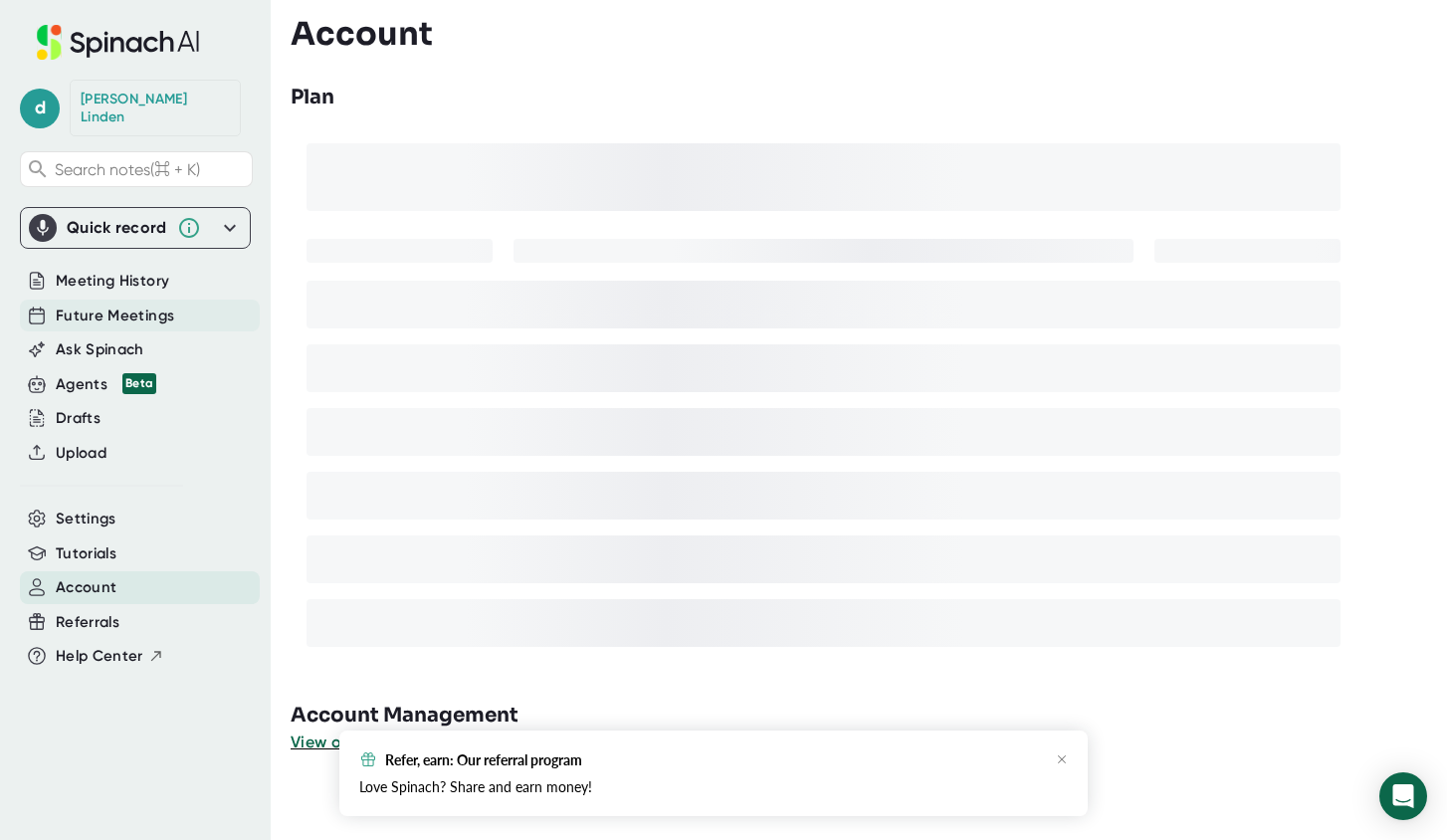 click on "Future Meetings" at bounding box center [114, 315] 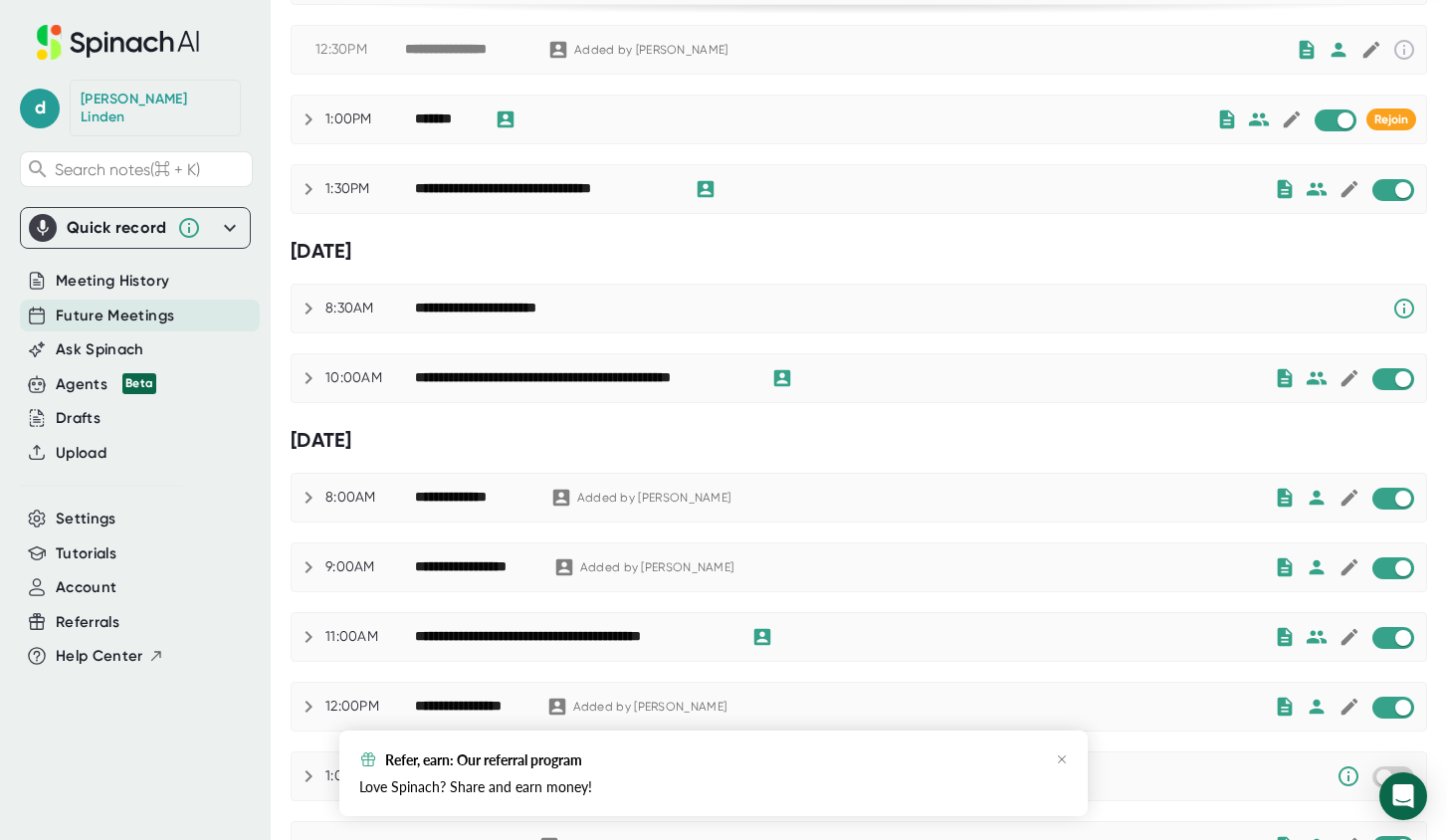 scroll, scrollTop: 550, scrollLeft: 0, axis: vertical 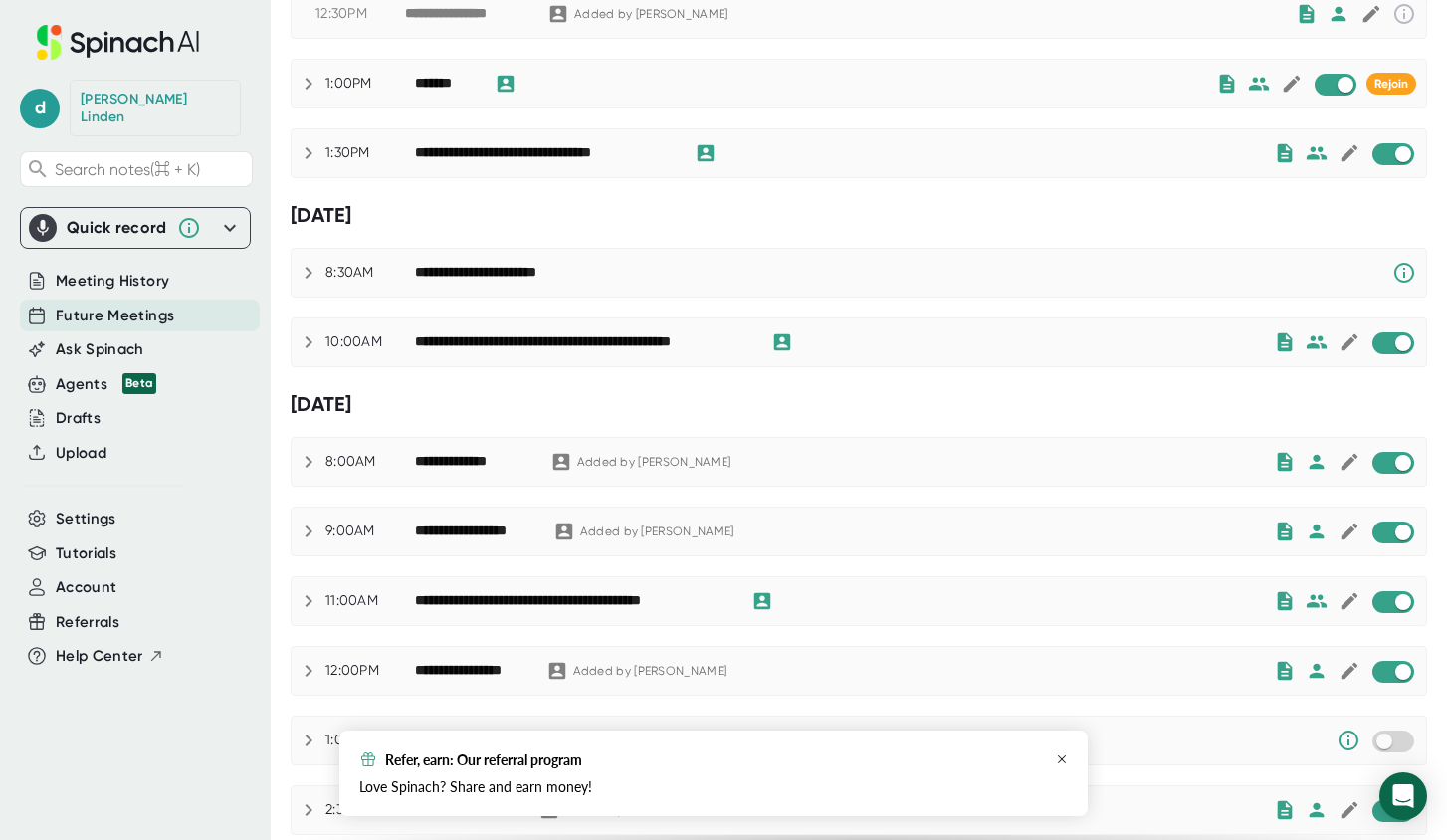 click 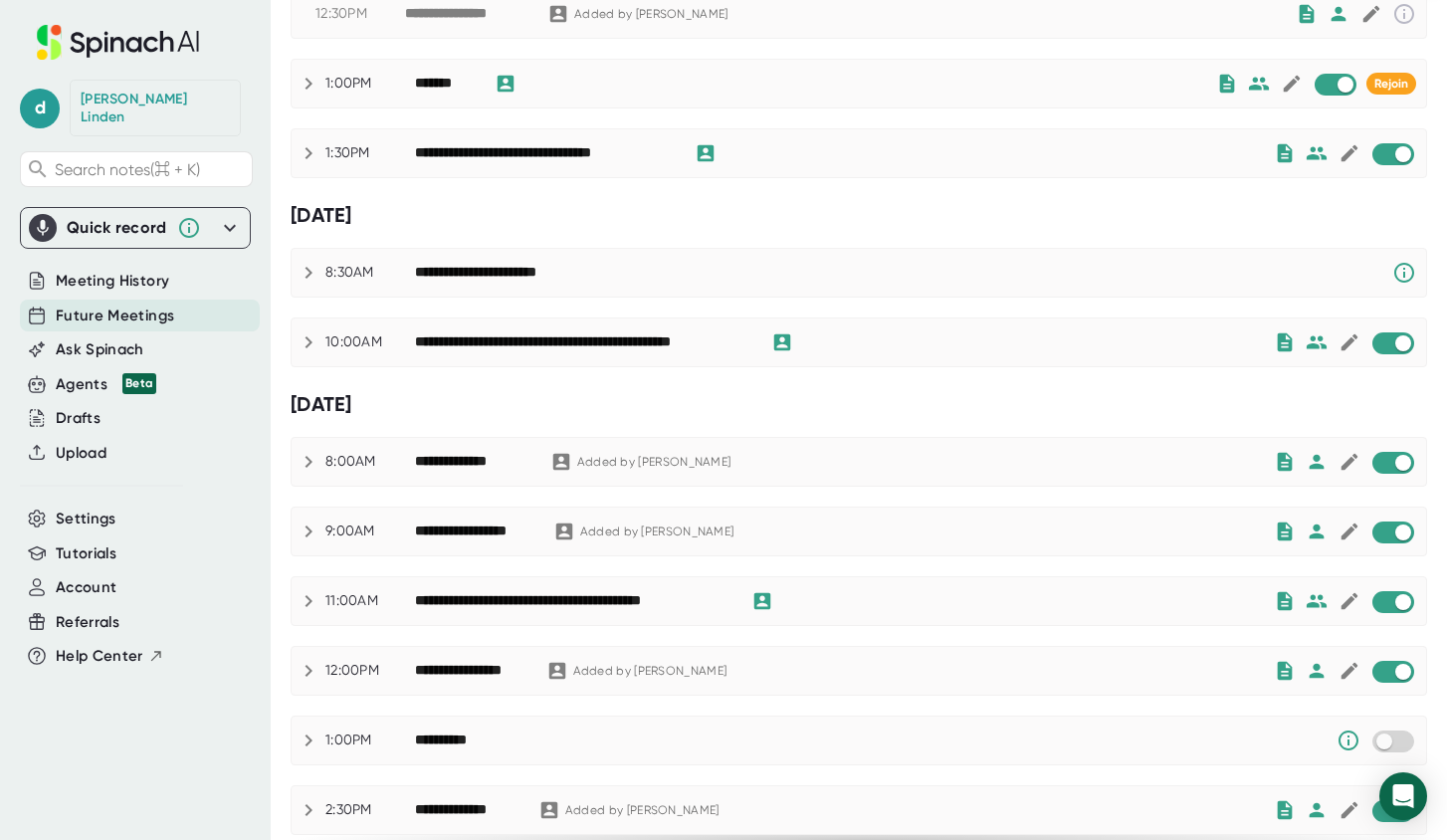 click on "**********" at bounding box center (859, 740) 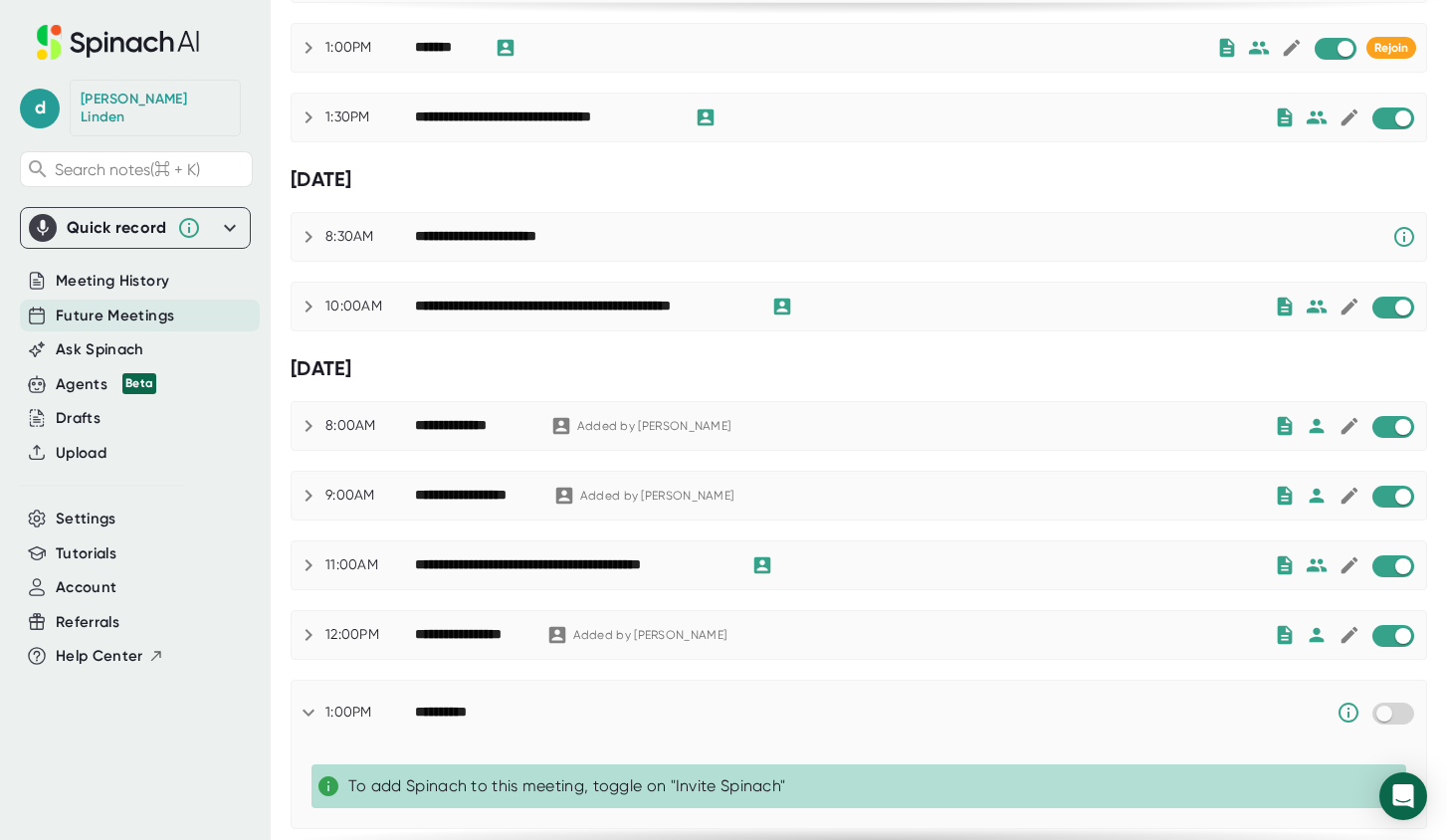 scroll, scrollTop: 624, scrollLeft: 0, axis: vertical 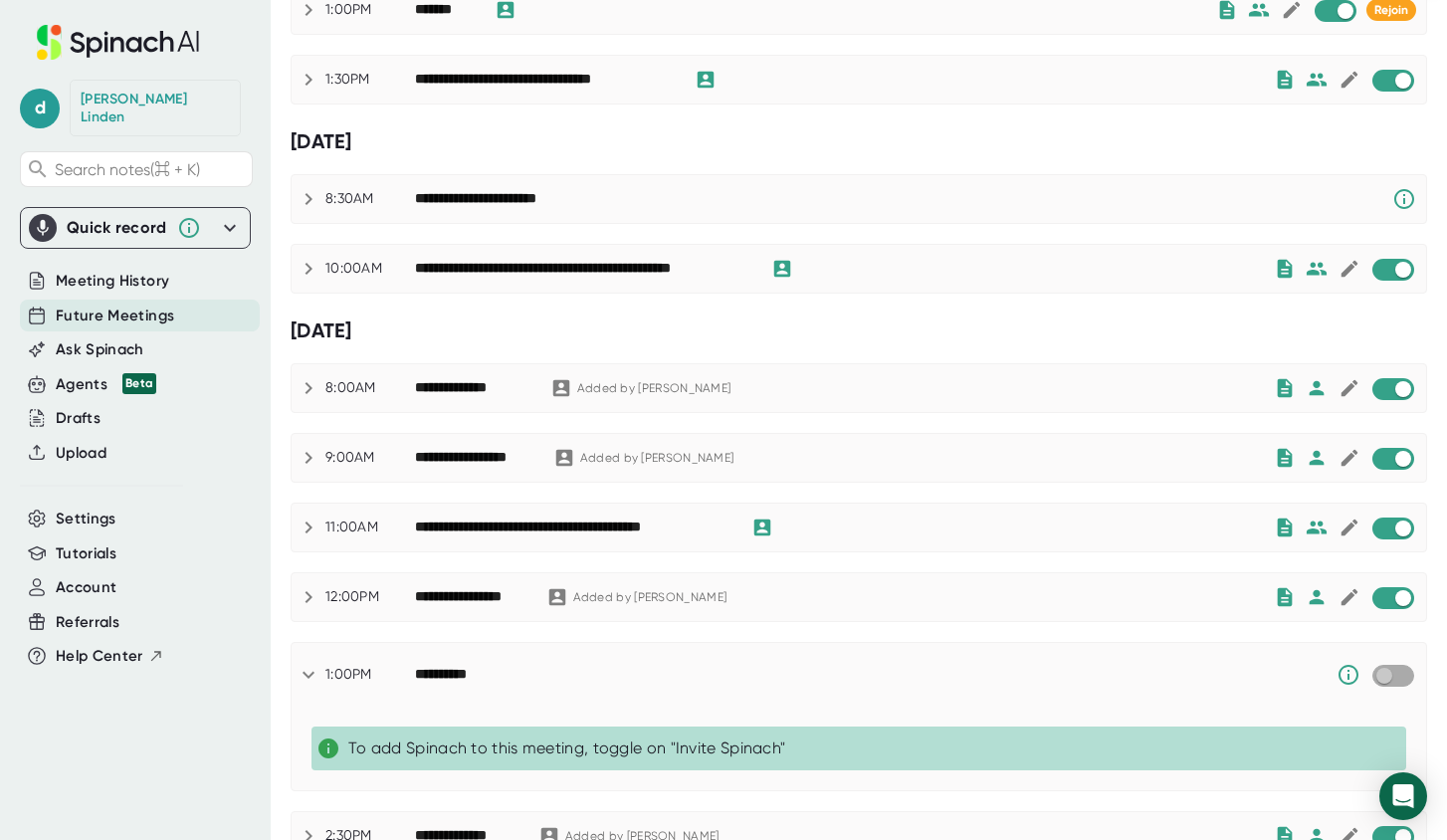 click at bounding box center [1383, 676] 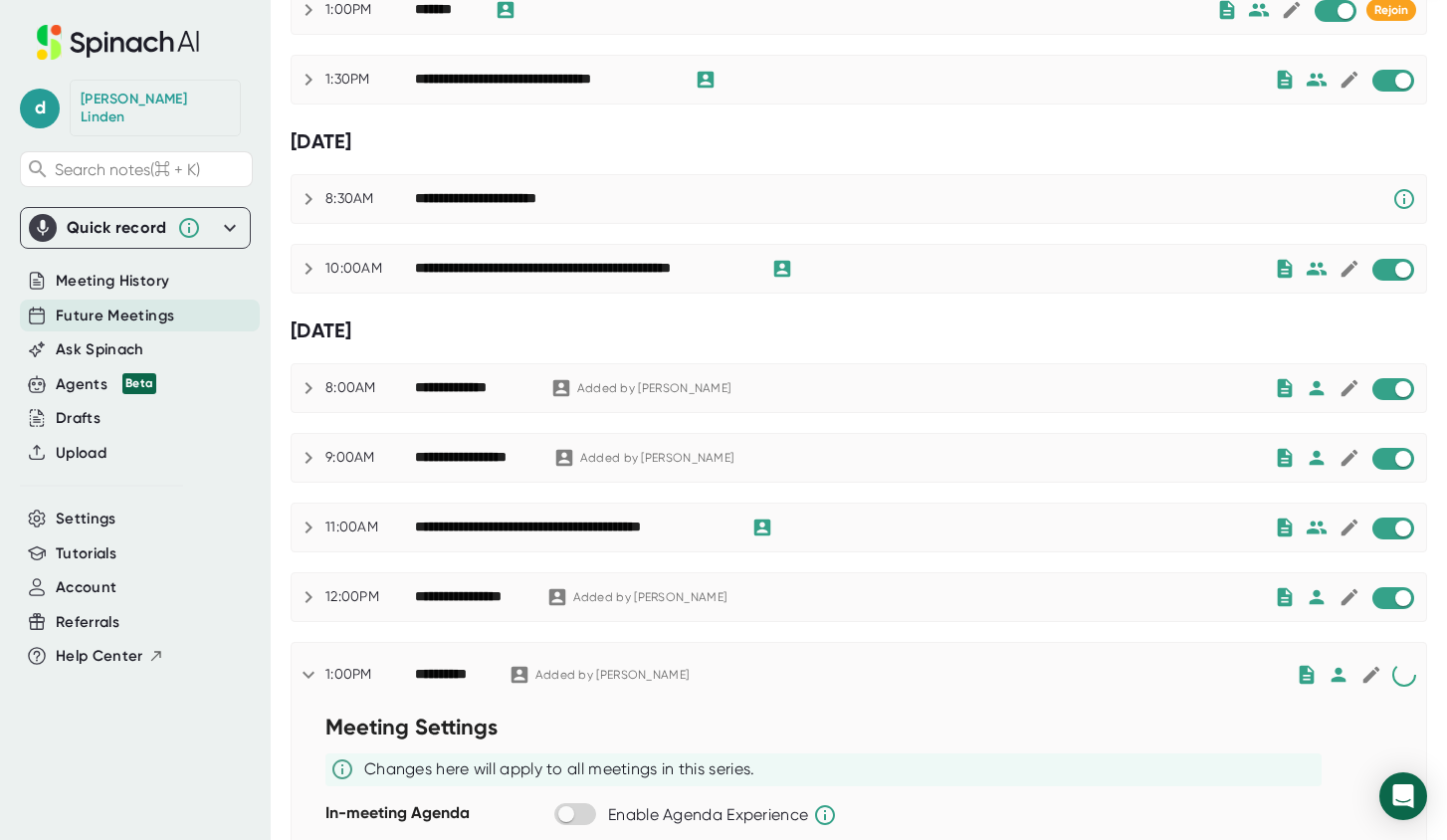 click 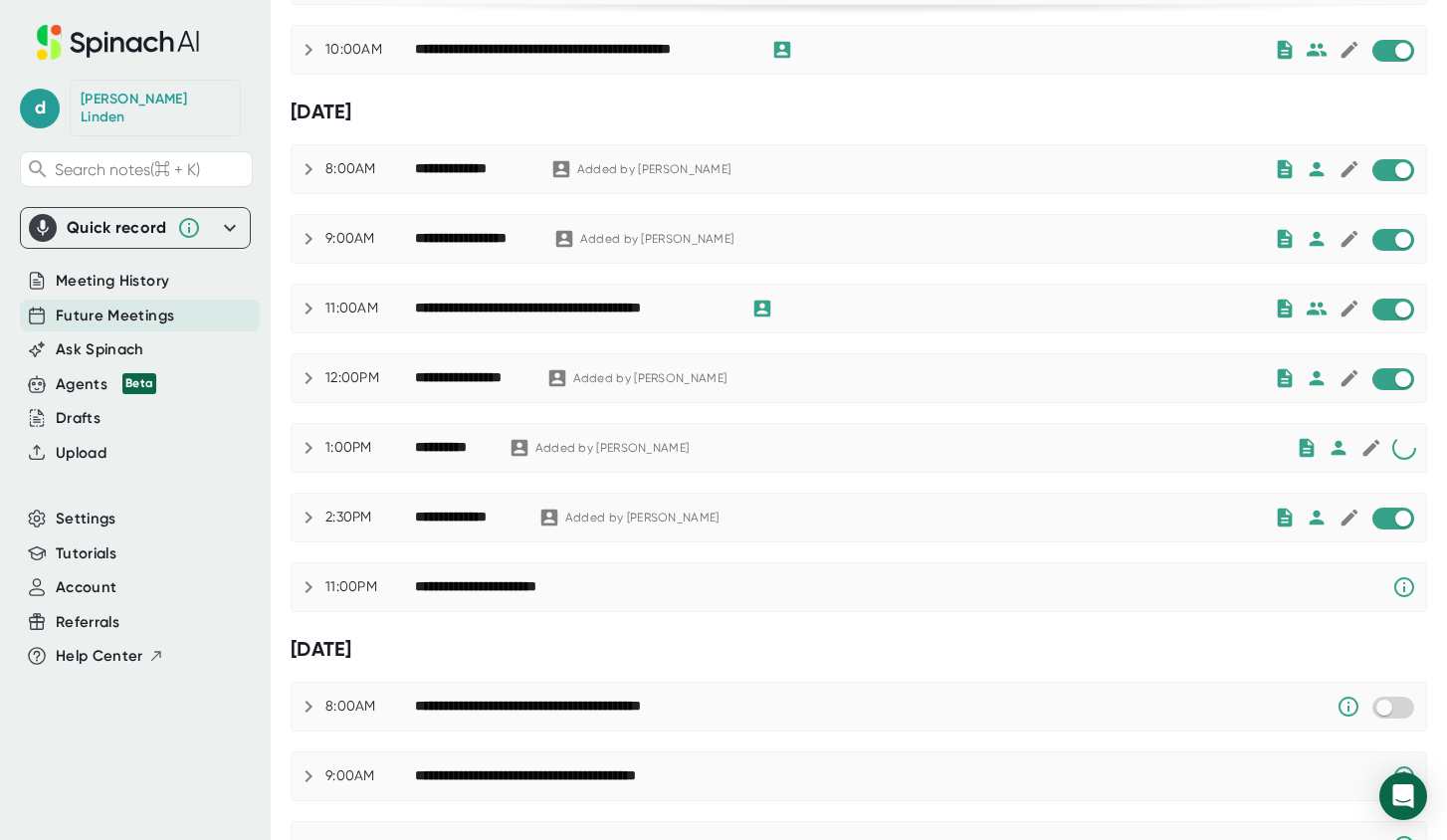 scroll, scrollTop: 884, scrollLeft: 0, axis: vertical 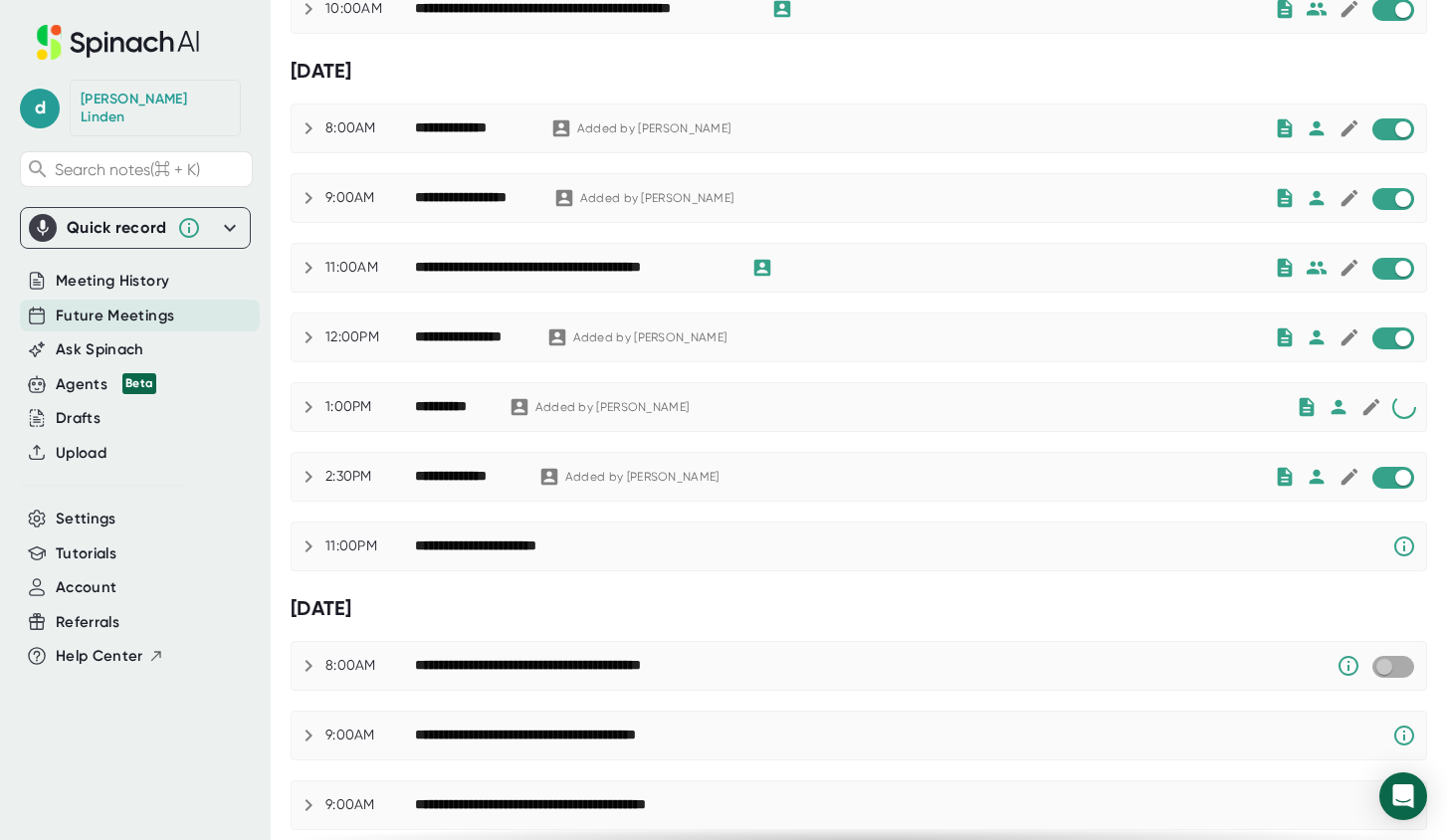 click at bounding box center (1383, 667) 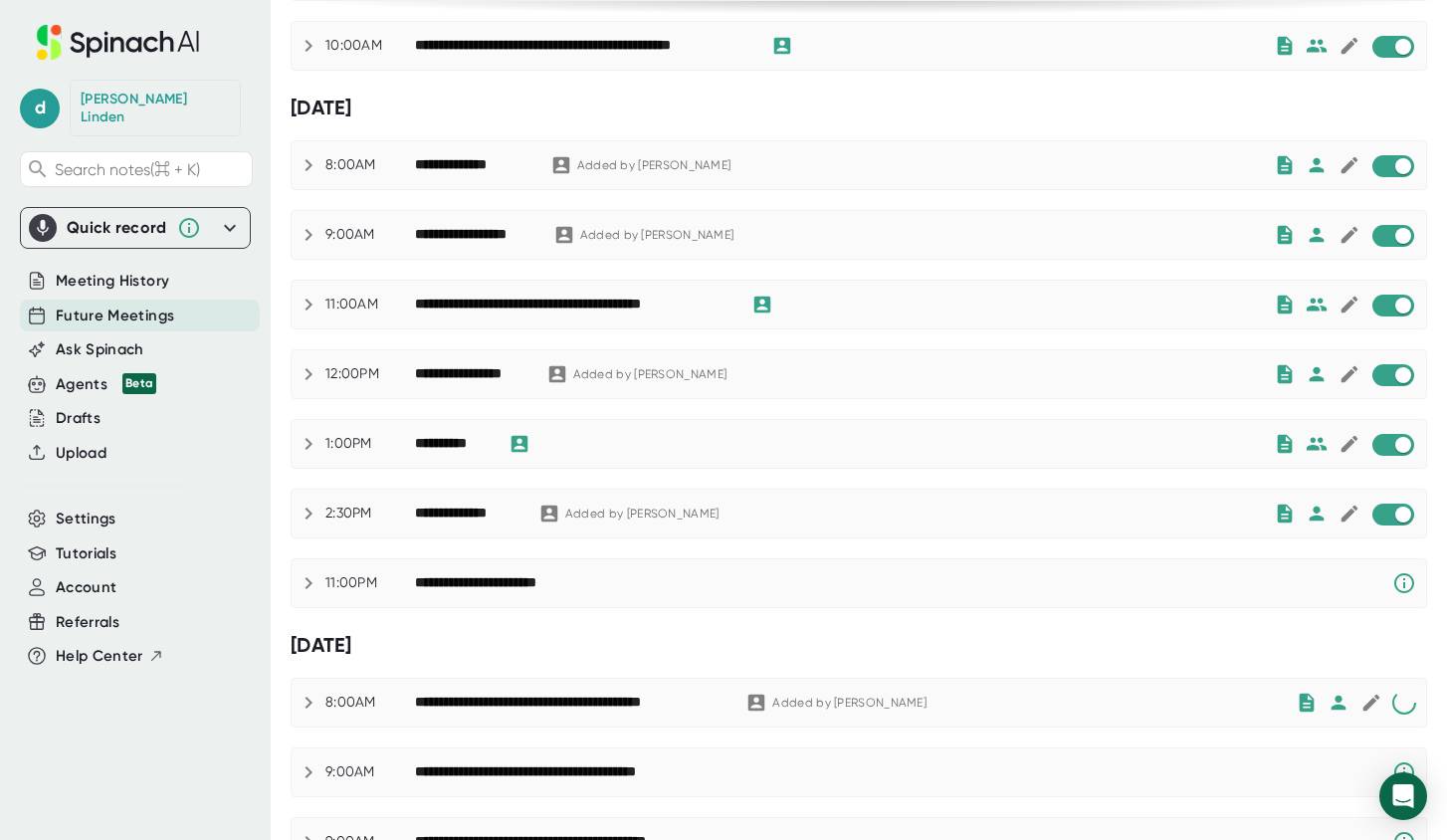 scroll, scrollTop: 843, scrollLeft: 0, axis: vertical 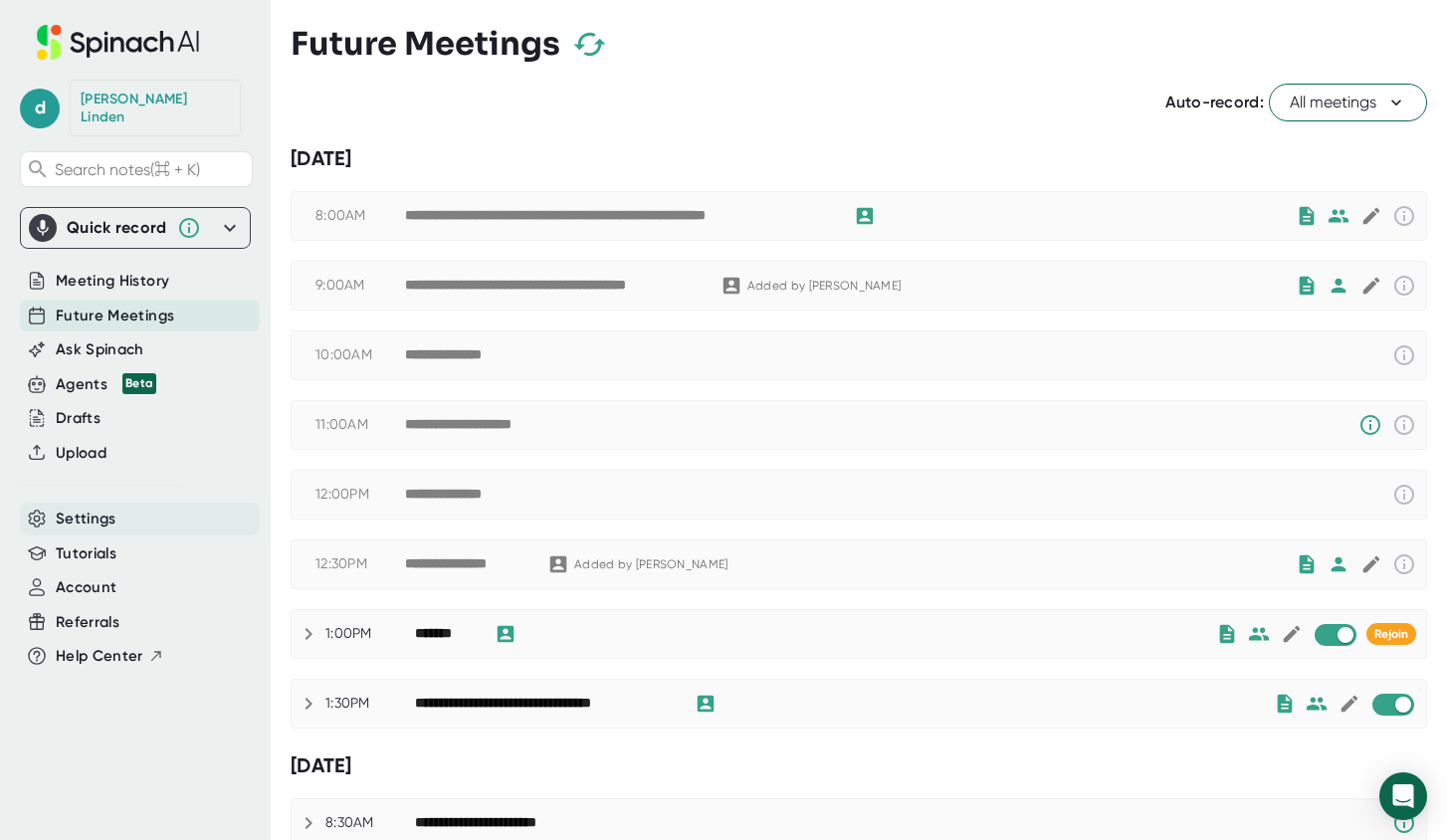 click on "Account" at bounding box center (139, 587) 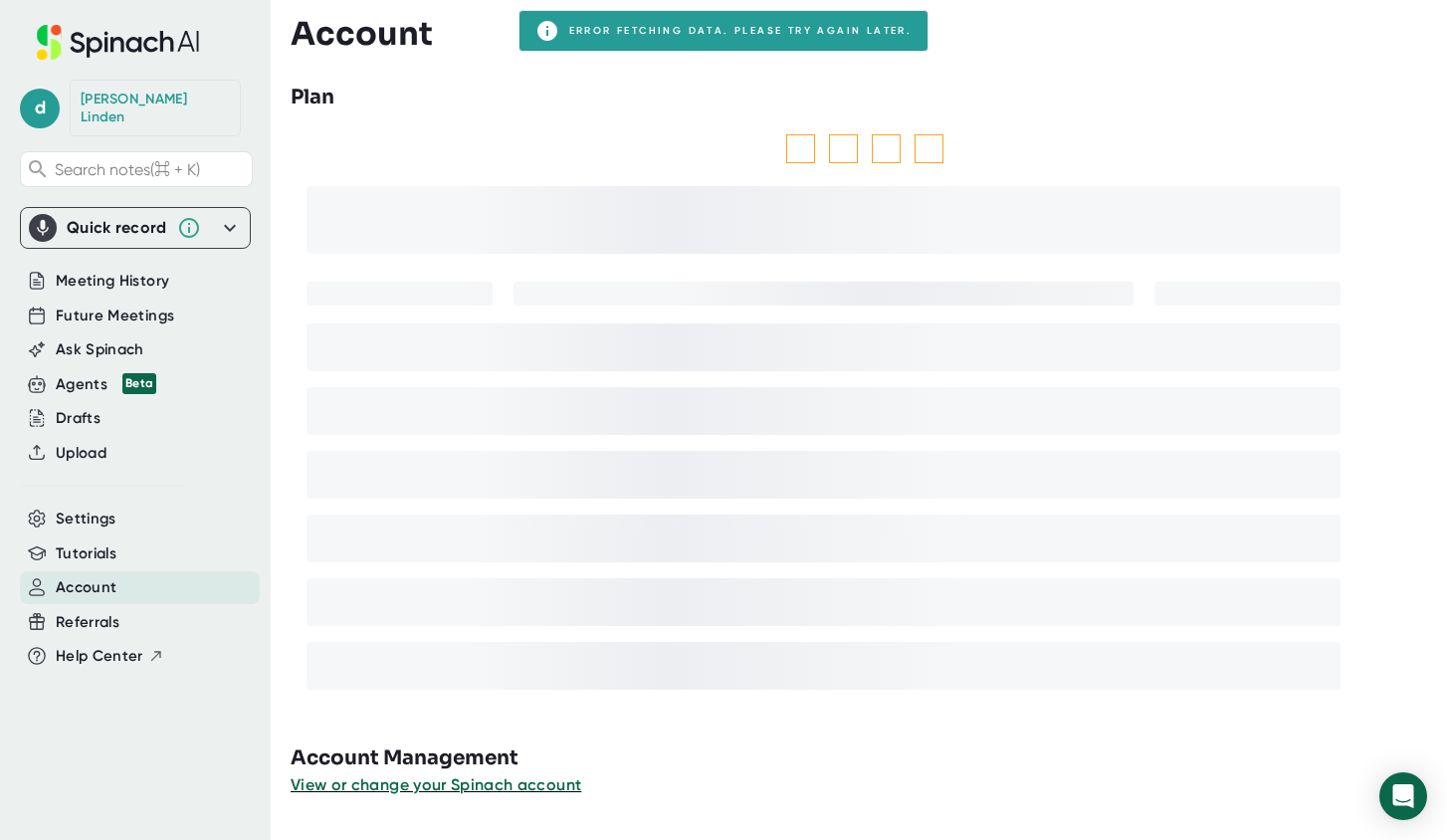 click on "Account" at bounding box center (139, 587) 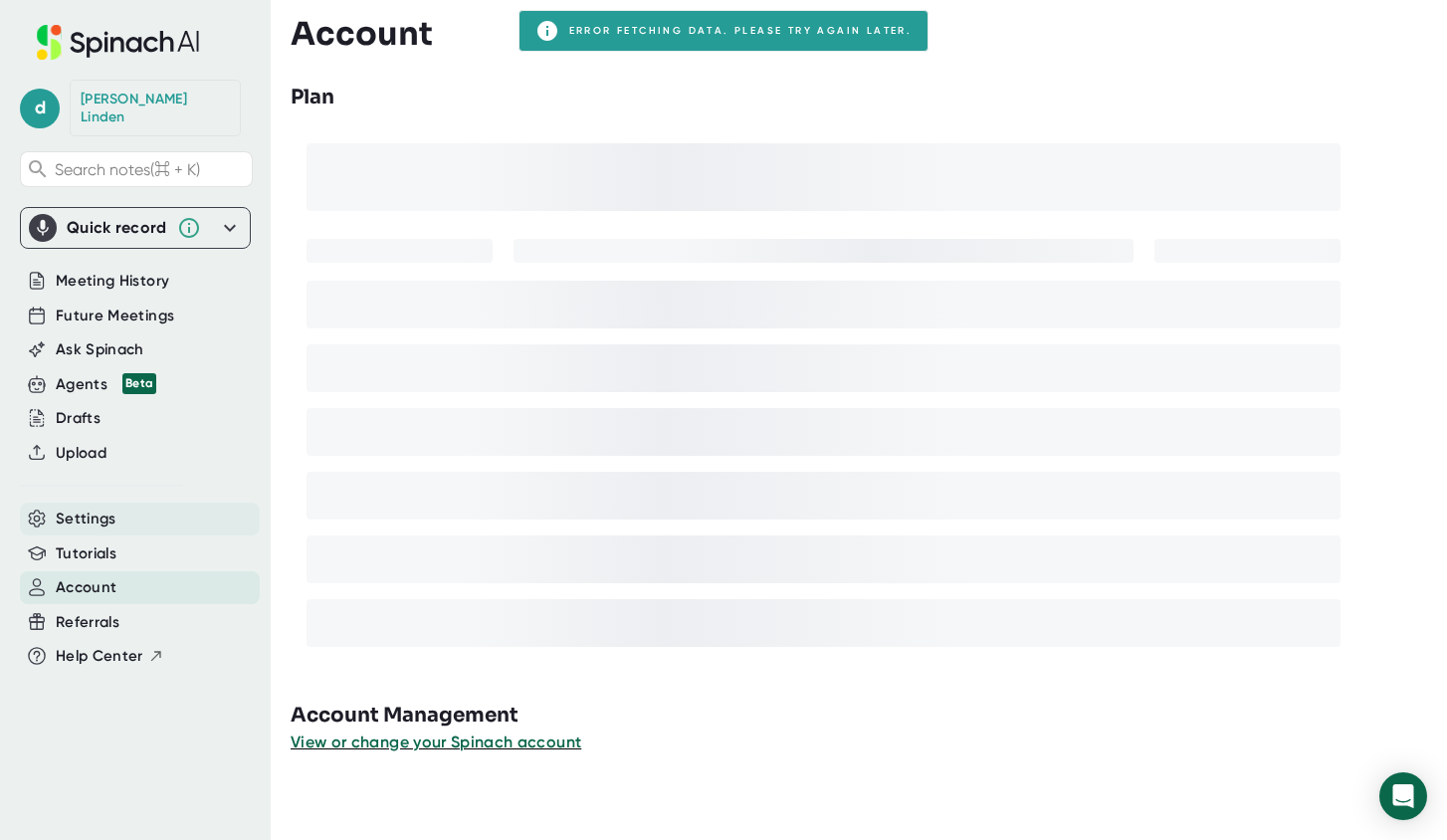 click on "Settings" at bounding box center [139, 519] 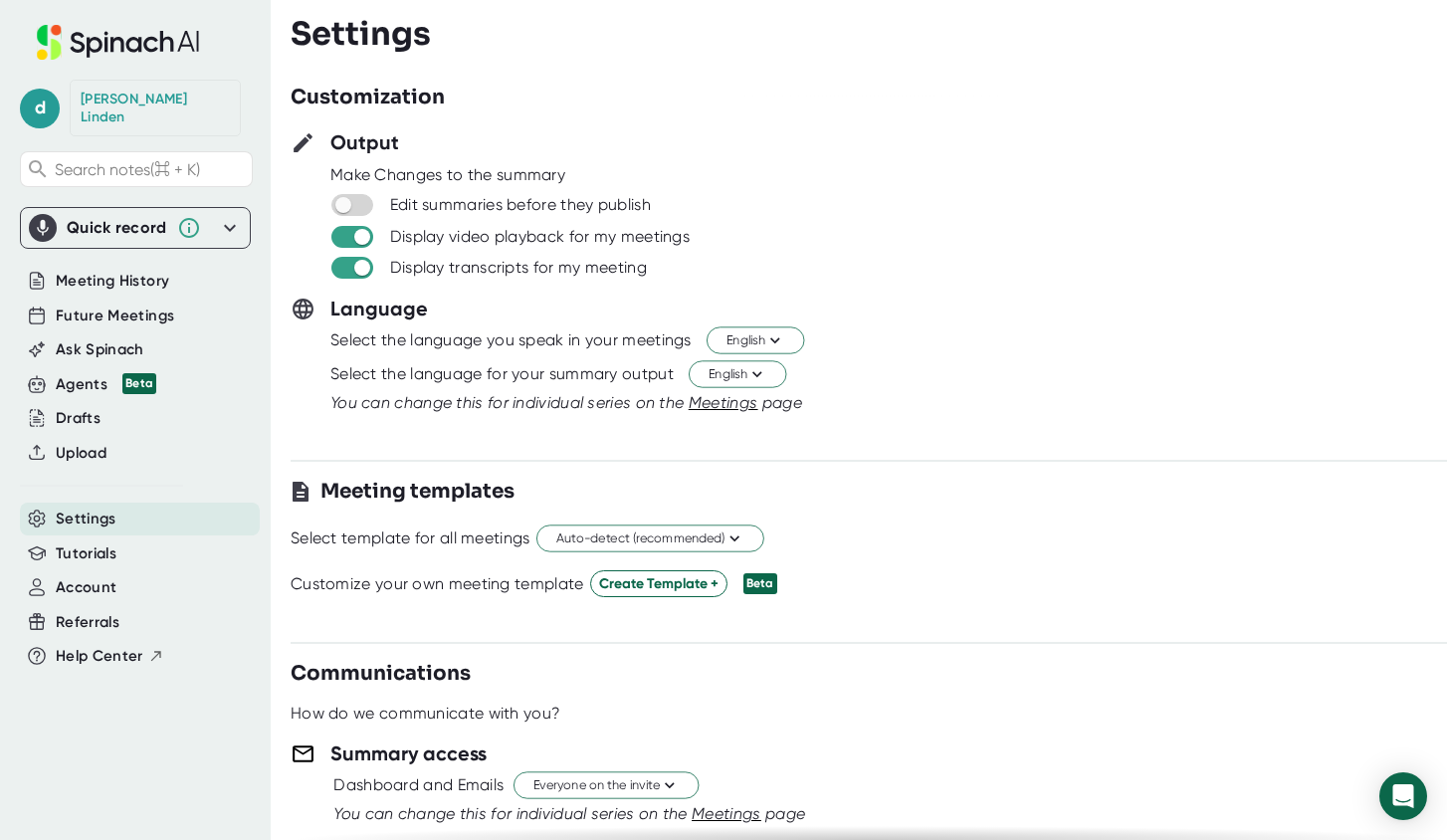 scroll, scrollTop: 0, scrollLeft: 0, axis: both 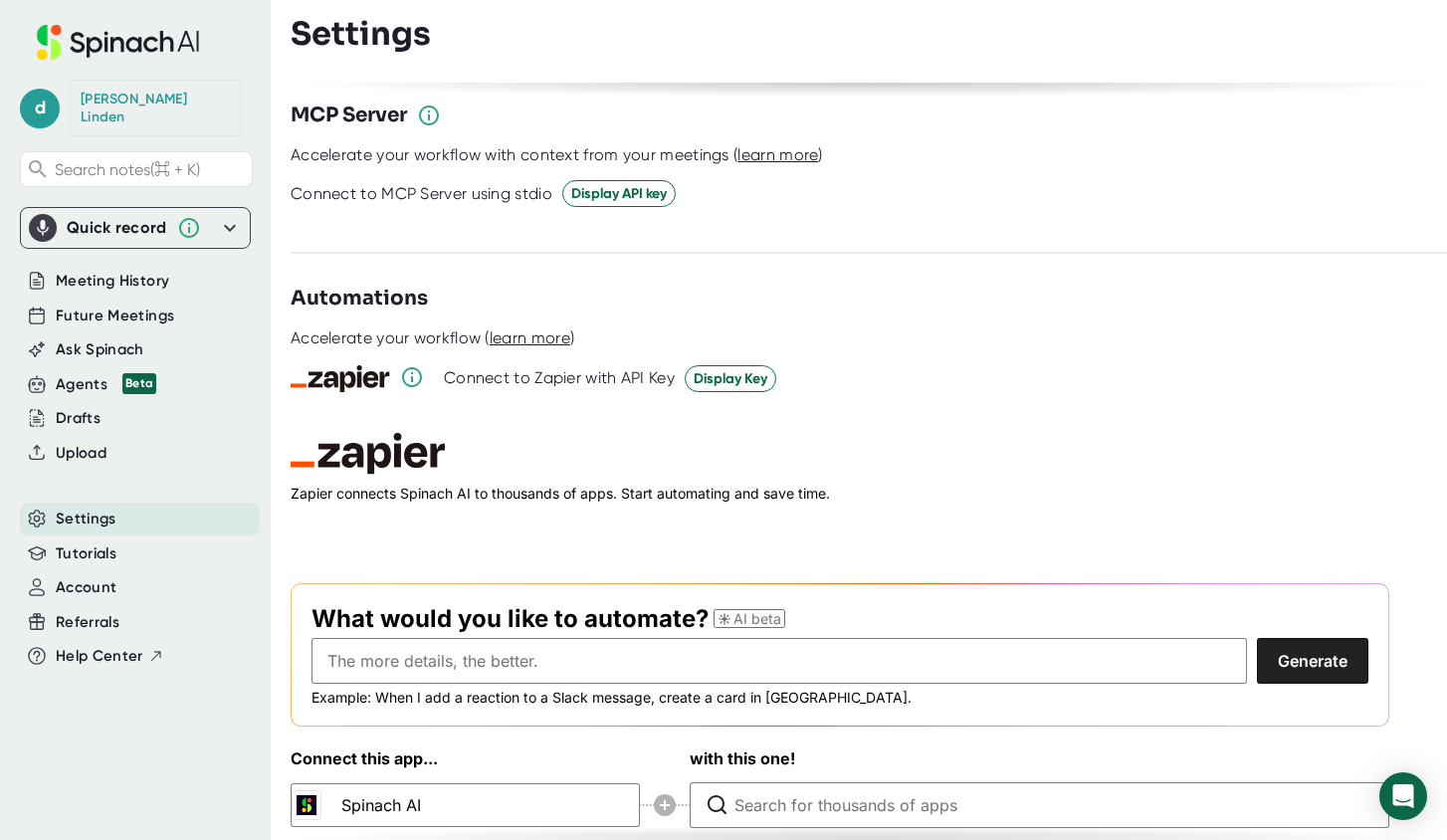 click on "Settings" at bounding box center (86, 519) 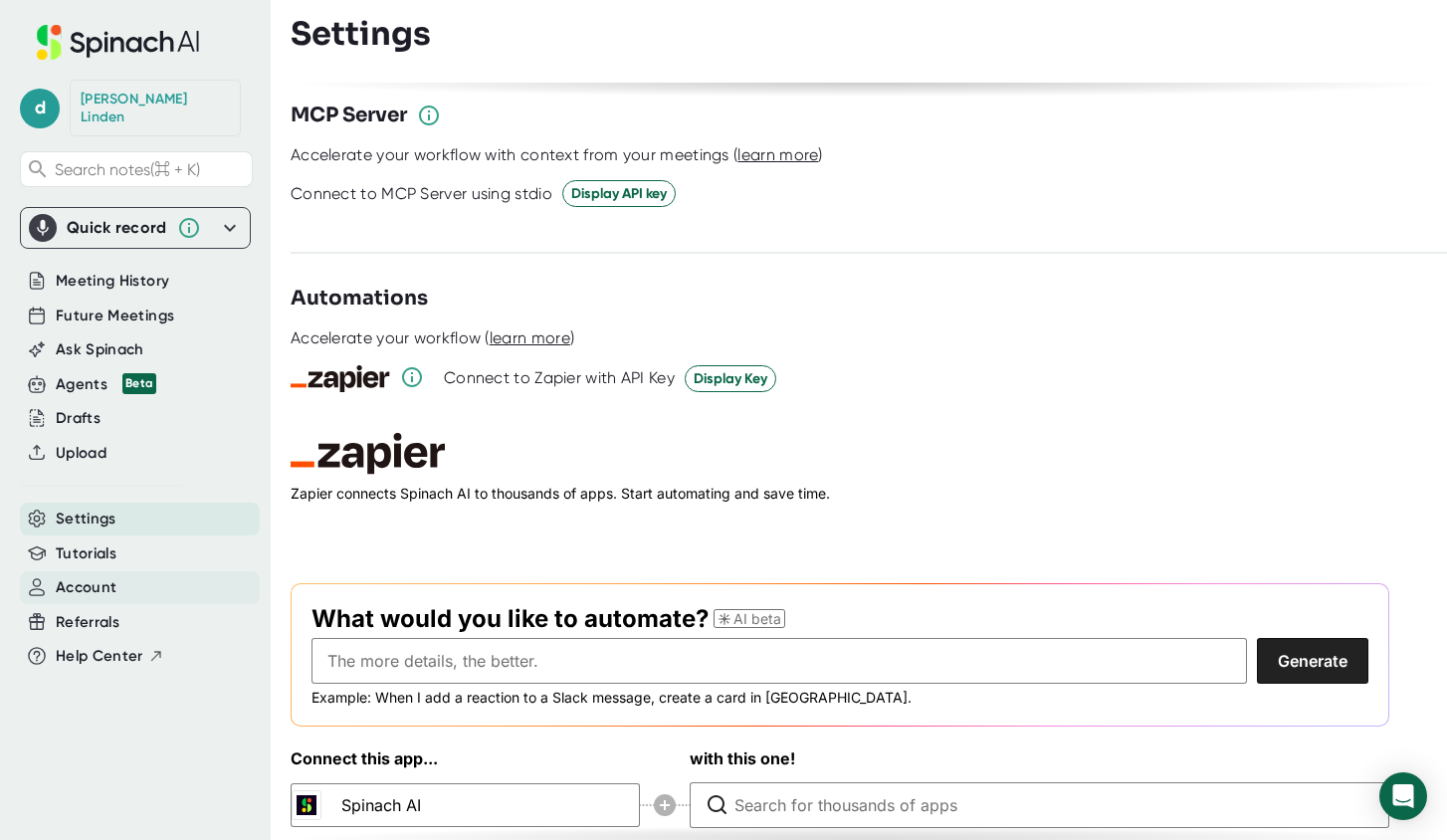 click on "Account" at bounding box center (86, 587) 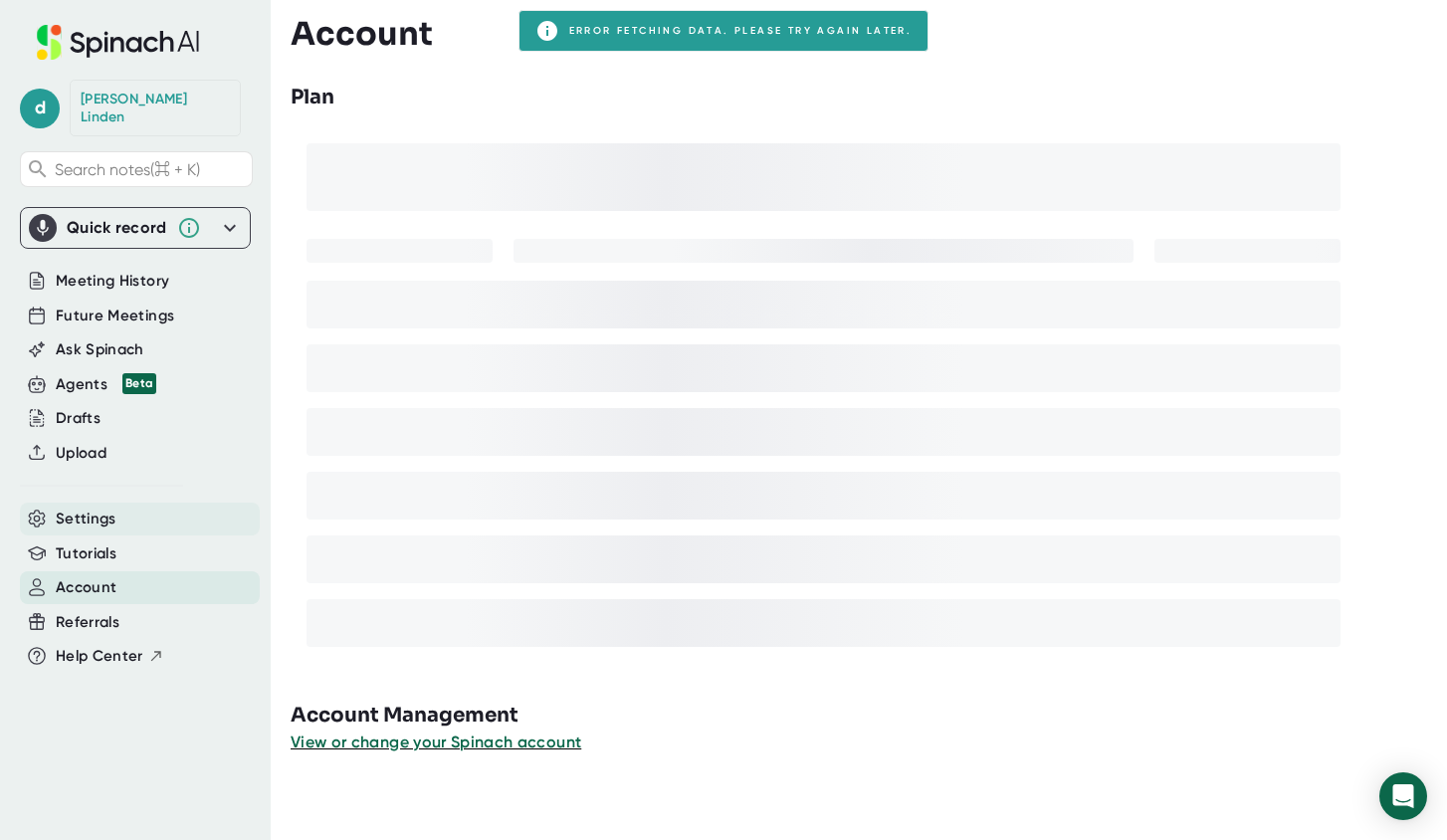 click on "Settings" at bounding box center [86, 519] 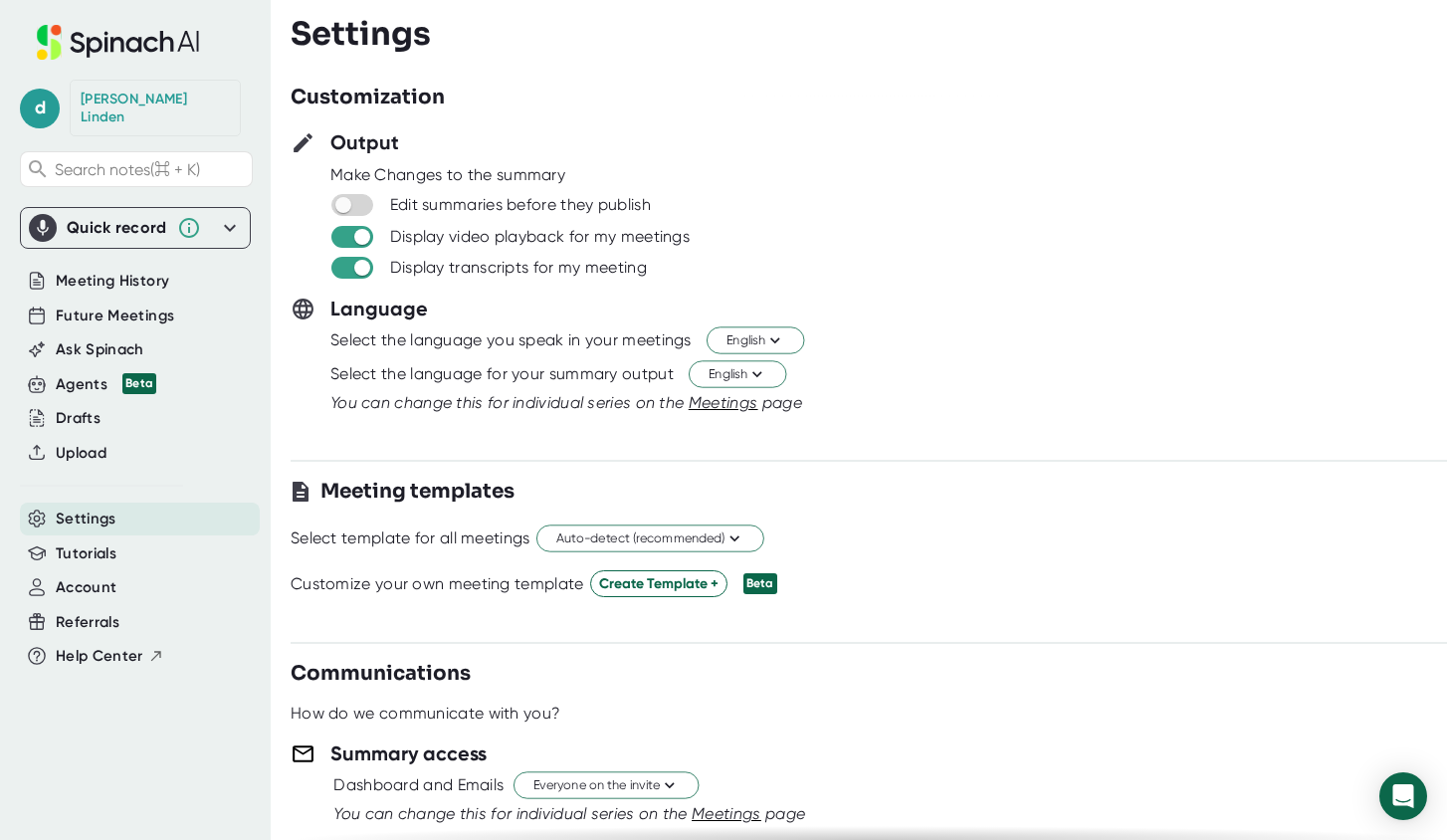 scroll, scrollTop: 0, scrollLeft: 0, axis: both 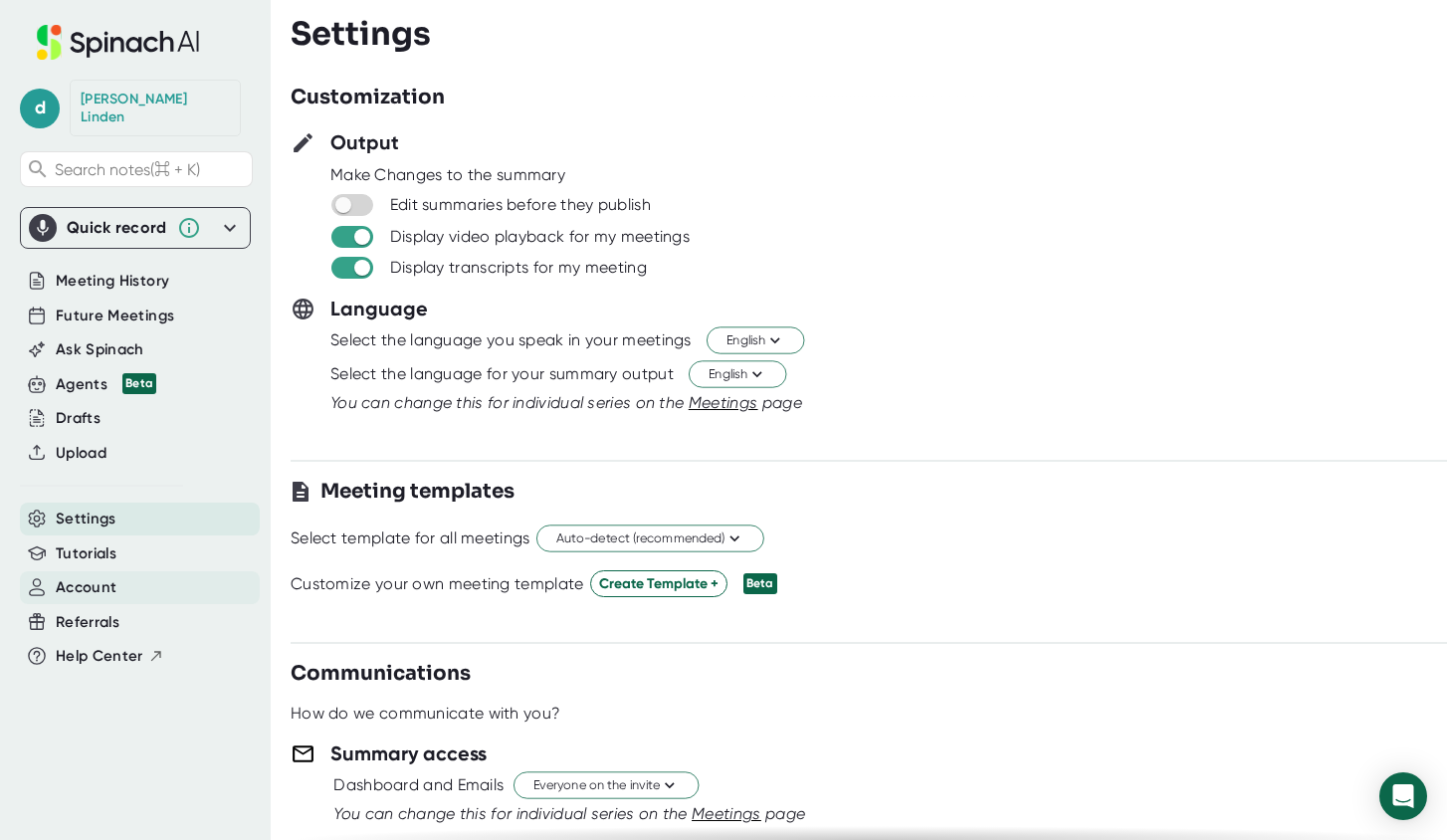 click on "Account" at bounding box center (86, 587) 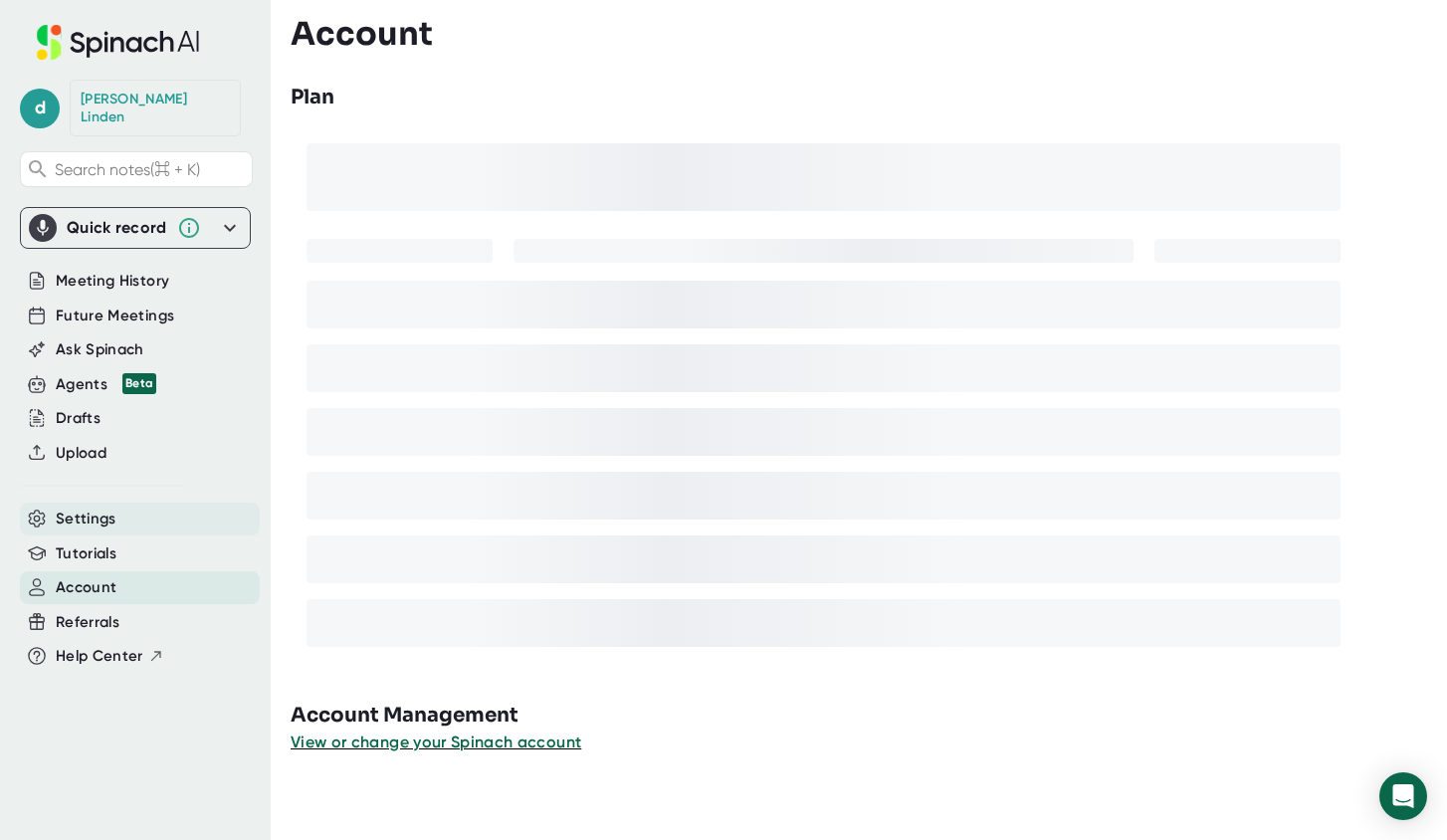 click on "Settings" at bounding box center (86, 519) 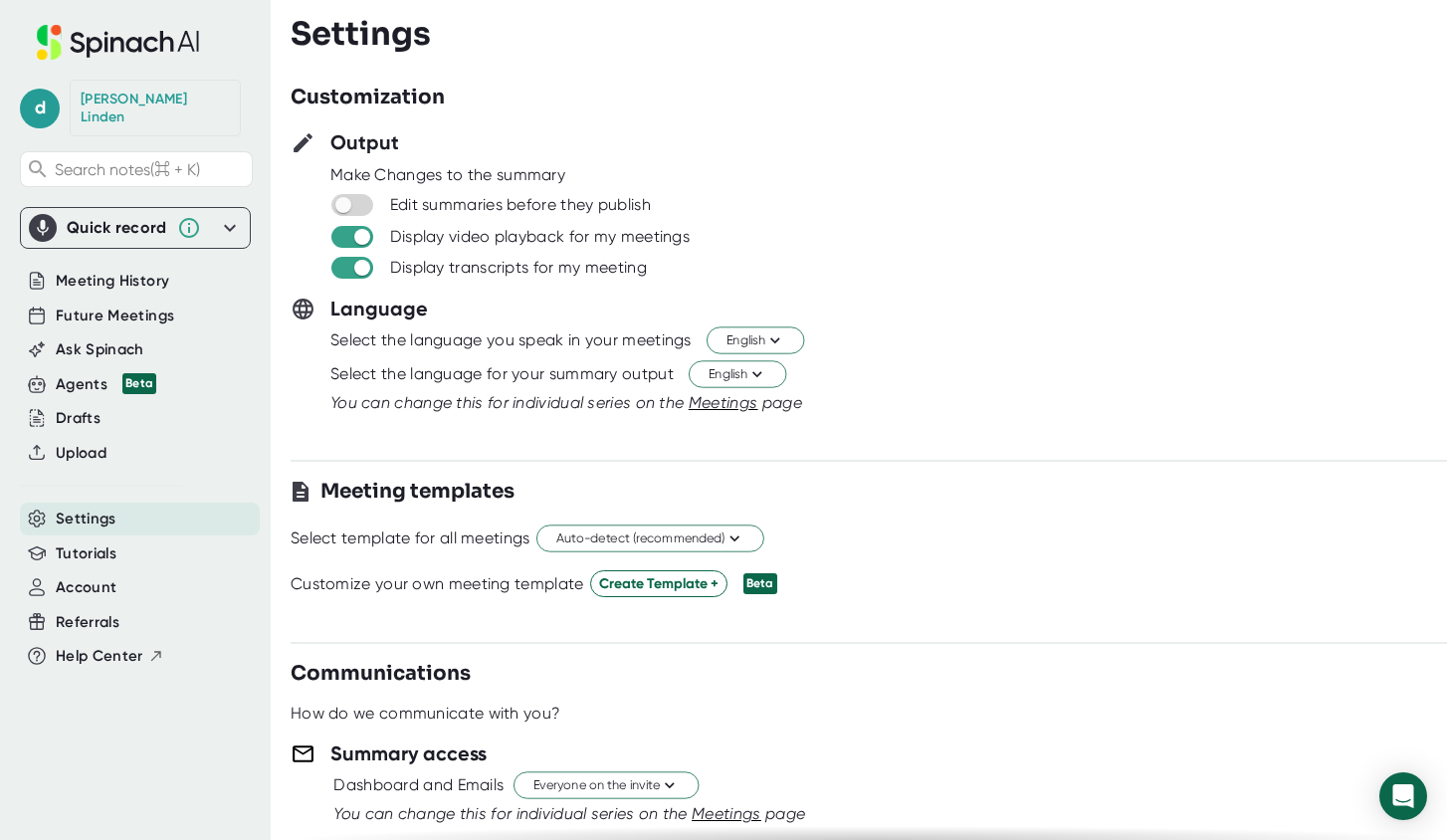 scroll, scrollTop: 0, scrollLeft: 0, axis: both 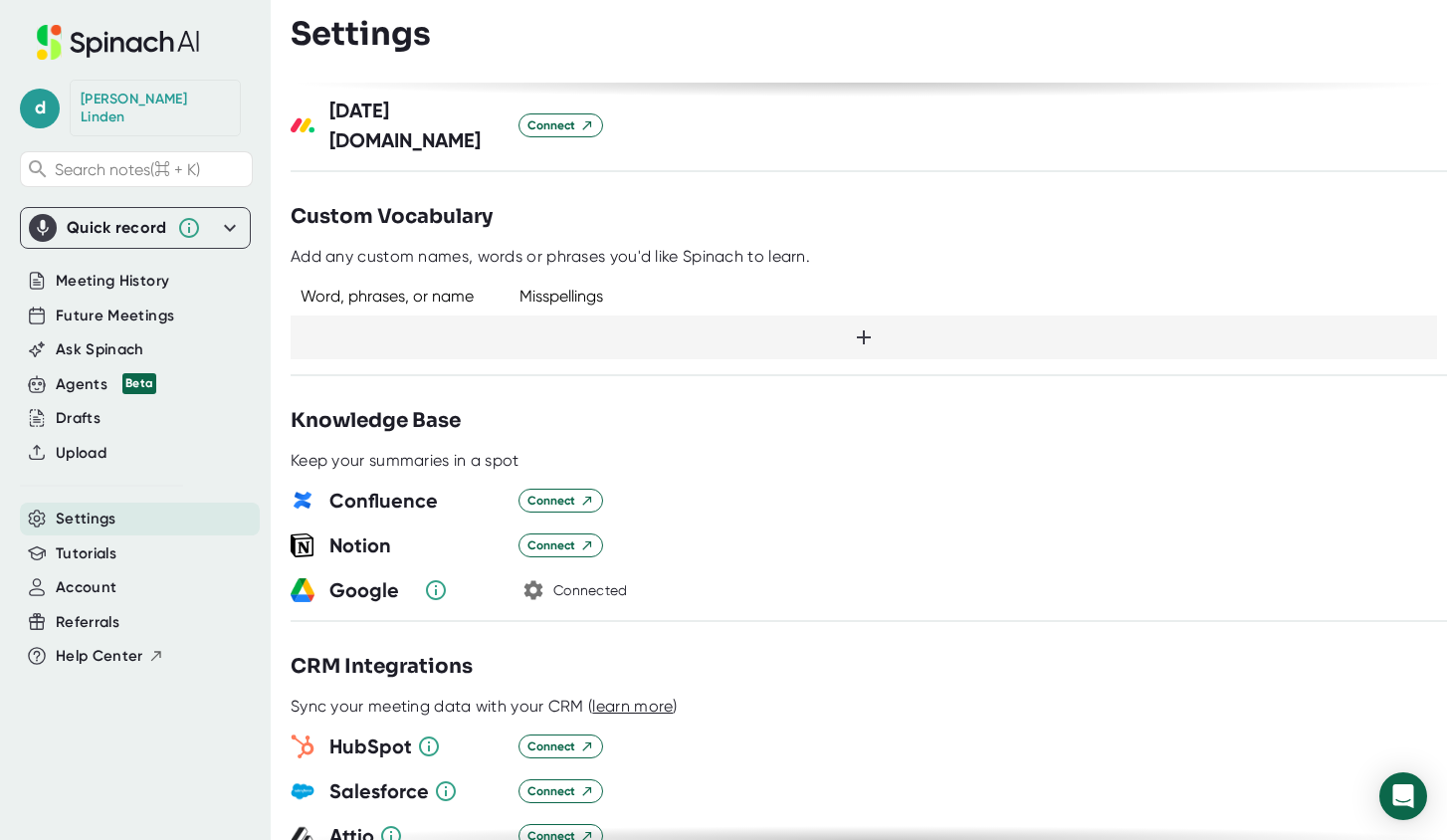 click 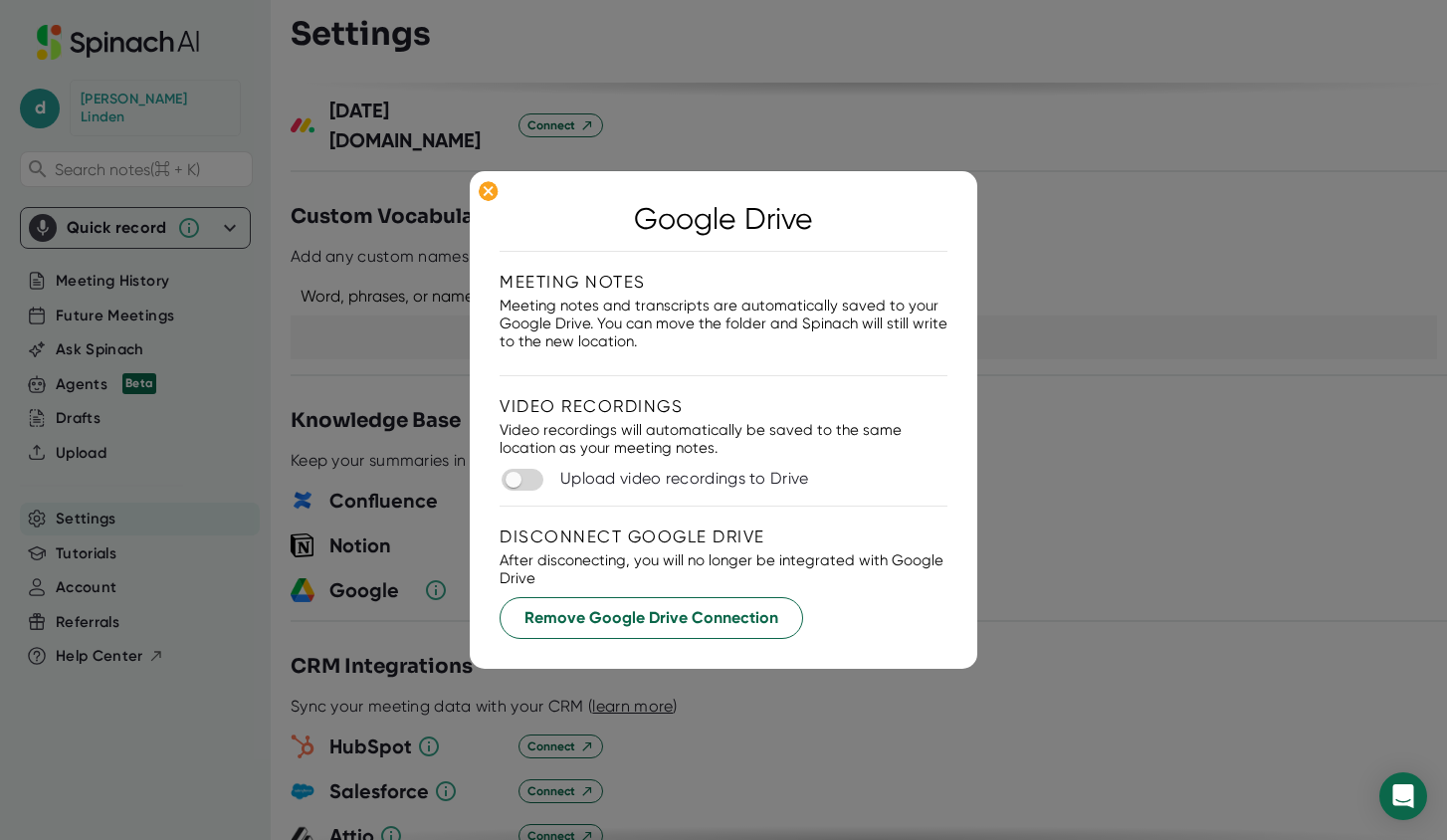 click at bounding box center [724, 420] 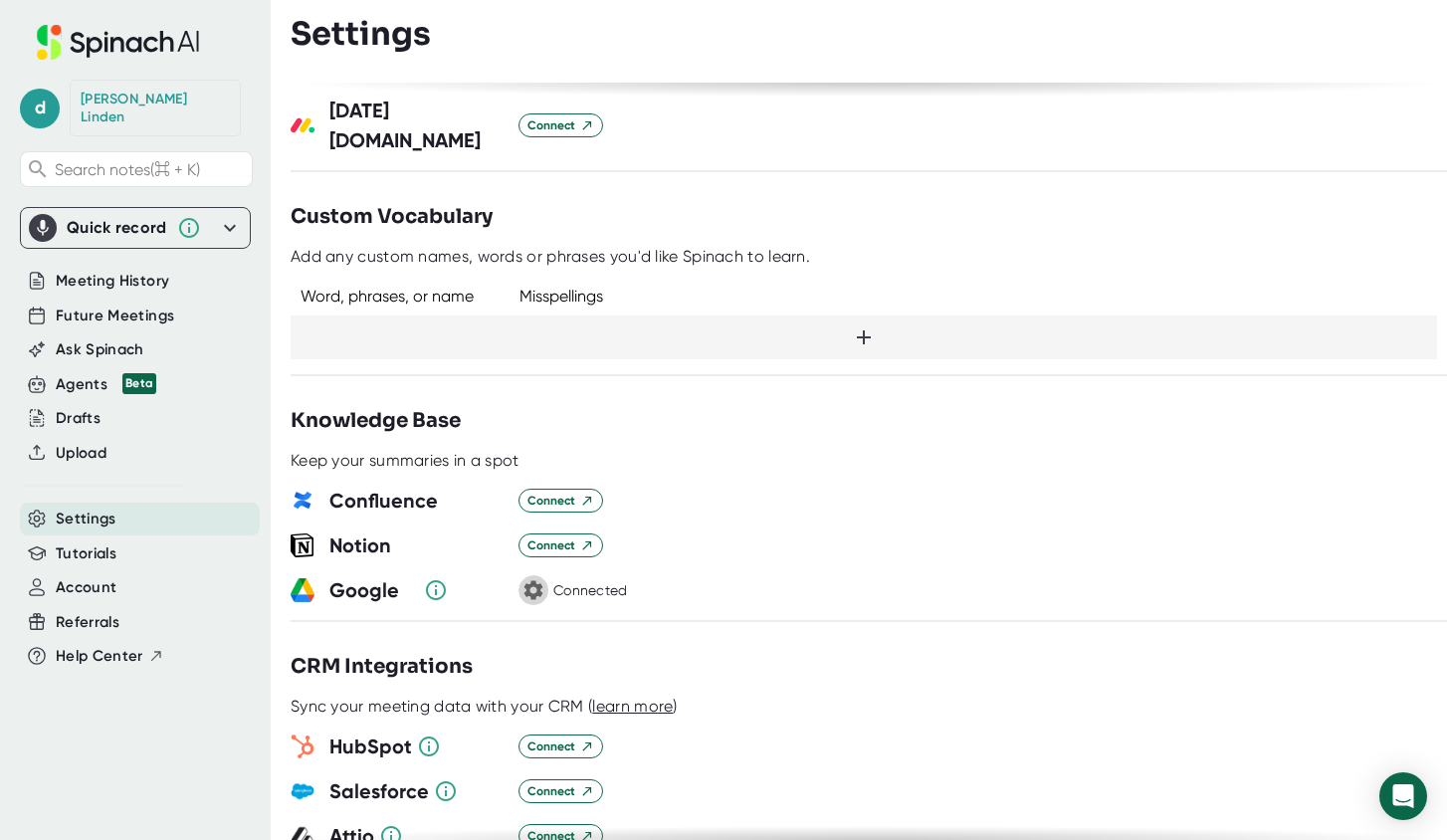 click 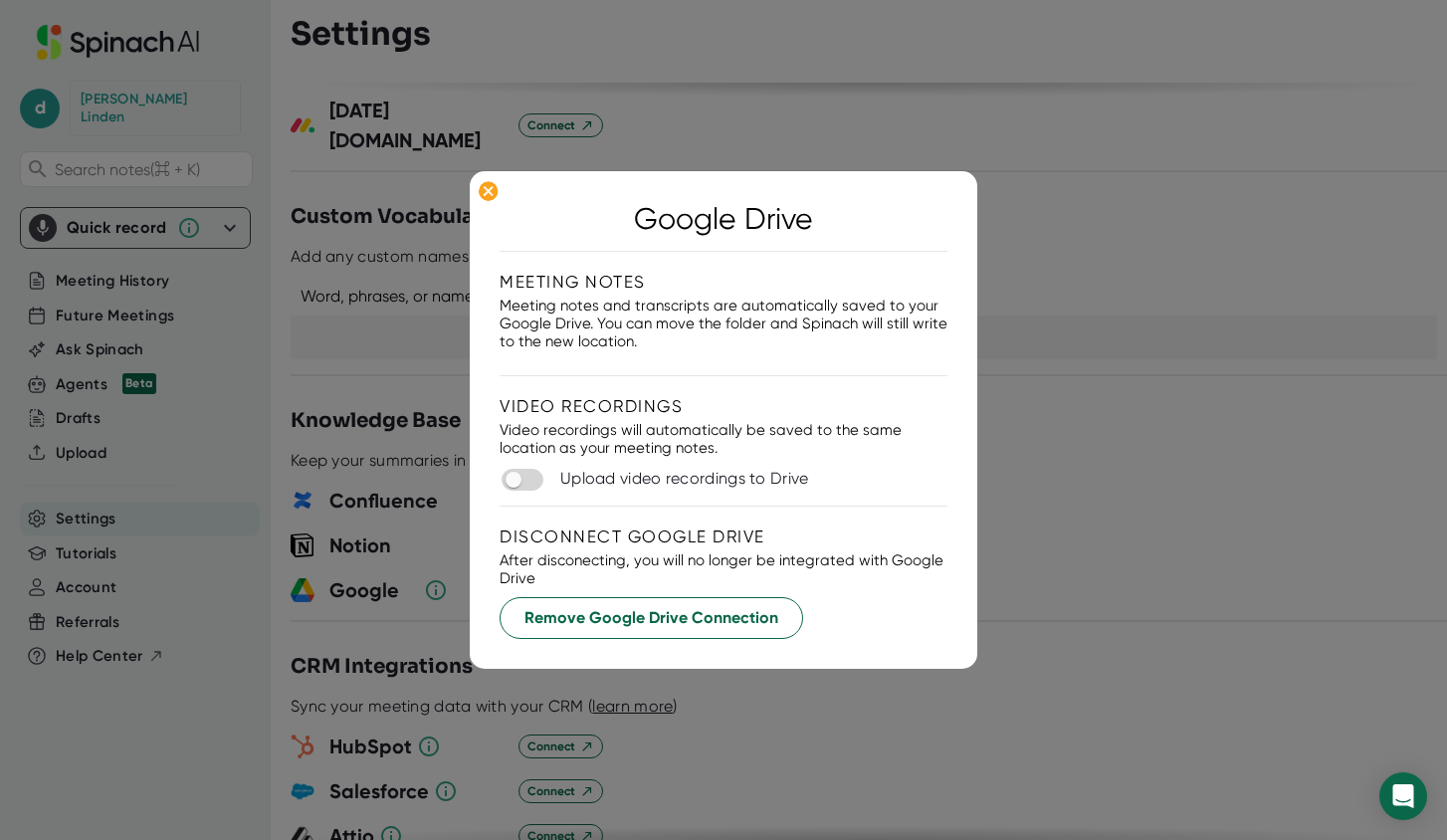 click at bounding box center [724, 420] 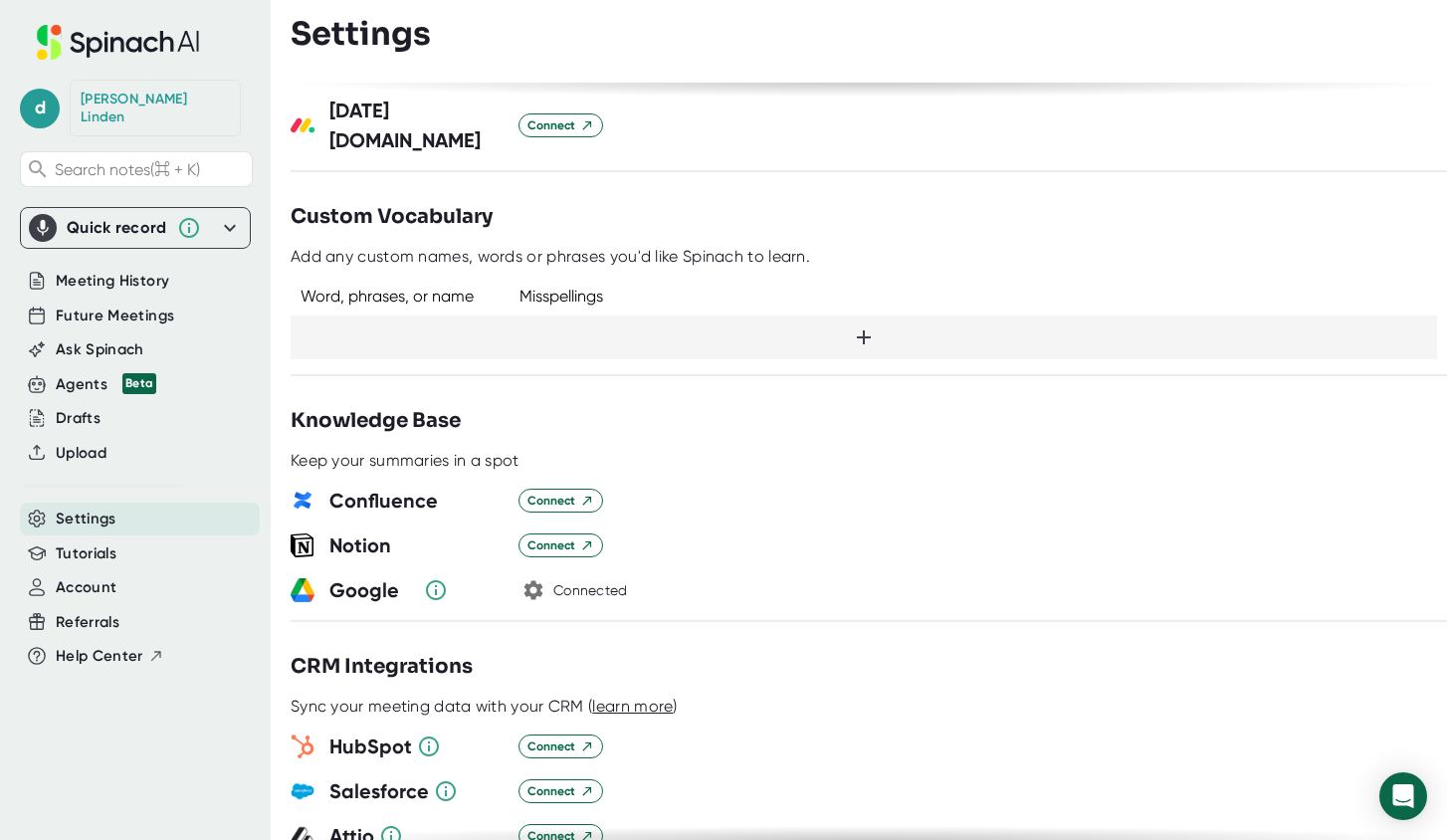 click 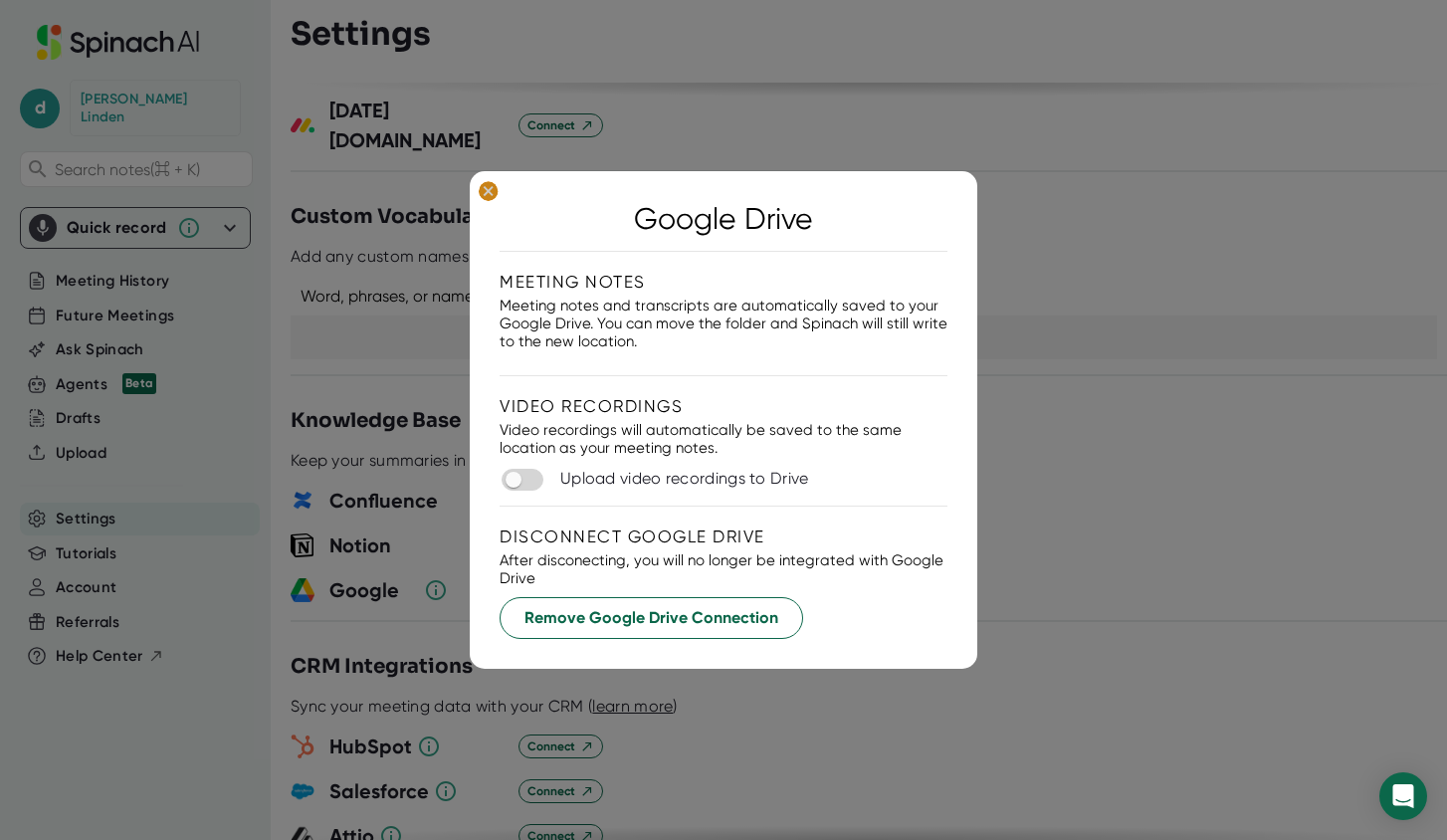 click 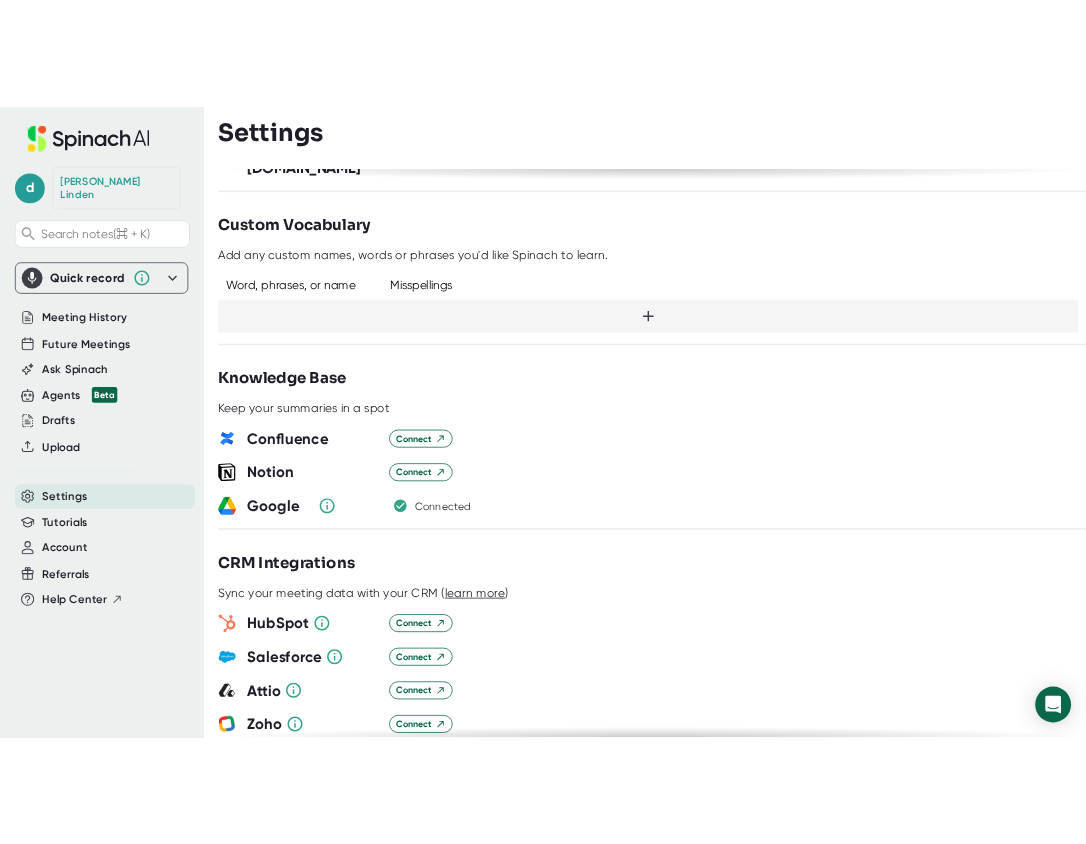 scroll, scrollTop: 1442, scrollLeft: 0, axis: vertical 